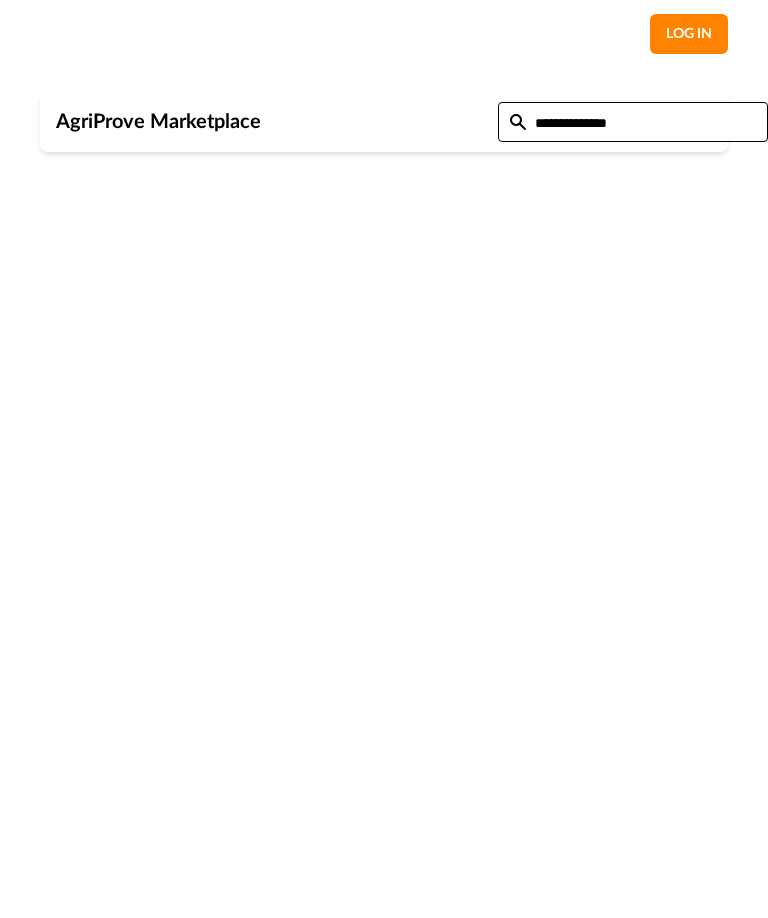 scroll, scrollTop: 0, scrollLeft: 0, axis: both 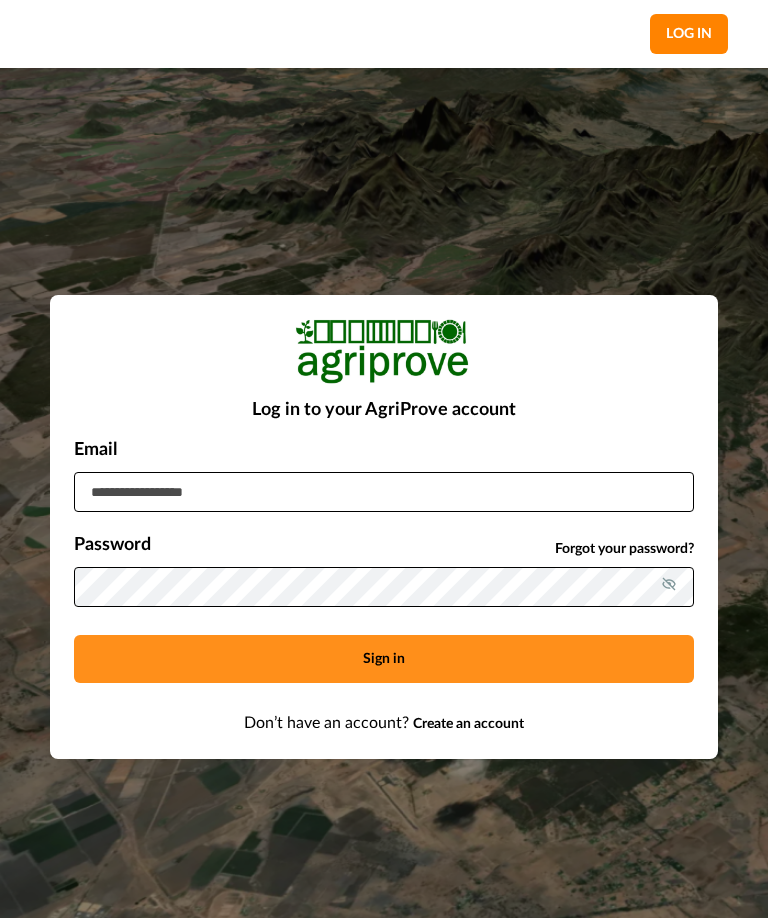click at bounding box center [384, 492] 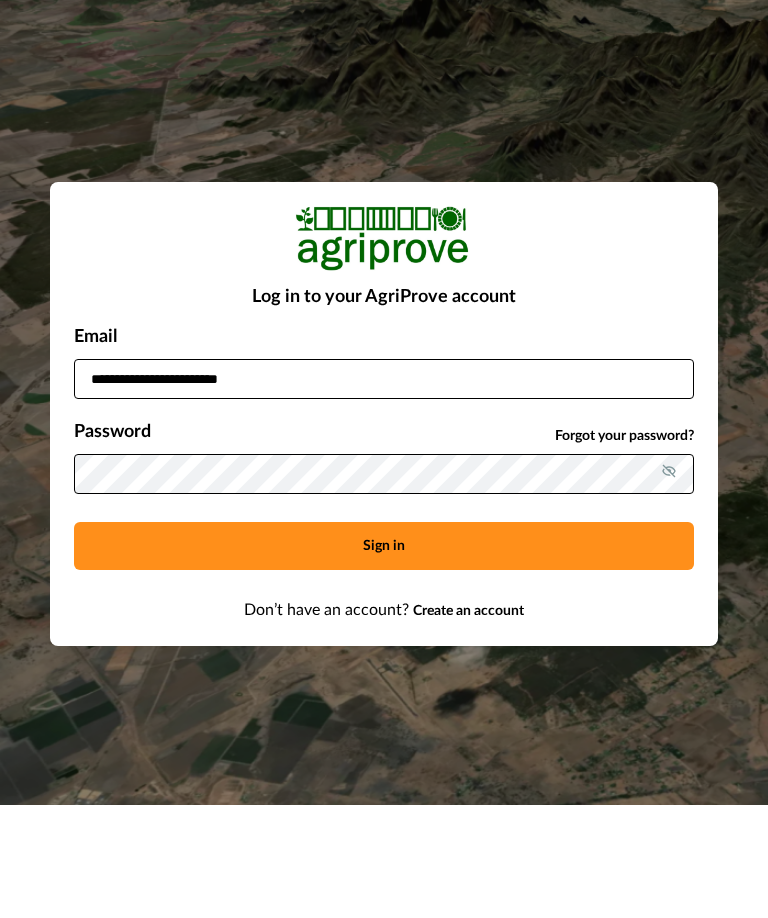 type on "**********" 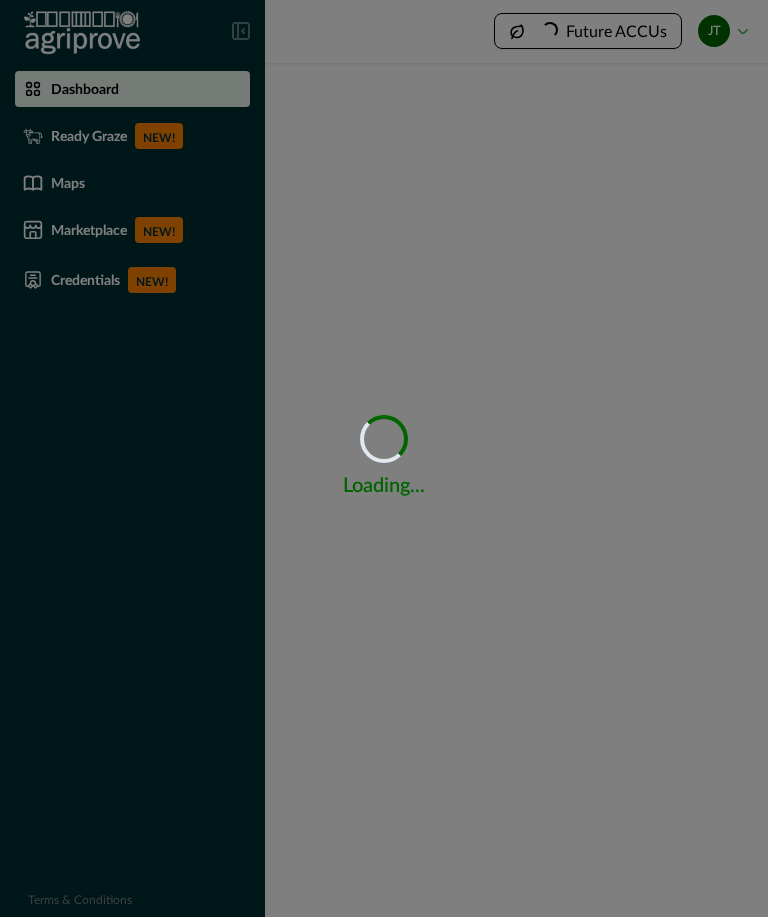 scroll, scrollTop: 0, scrollLeft: 0, axis: both 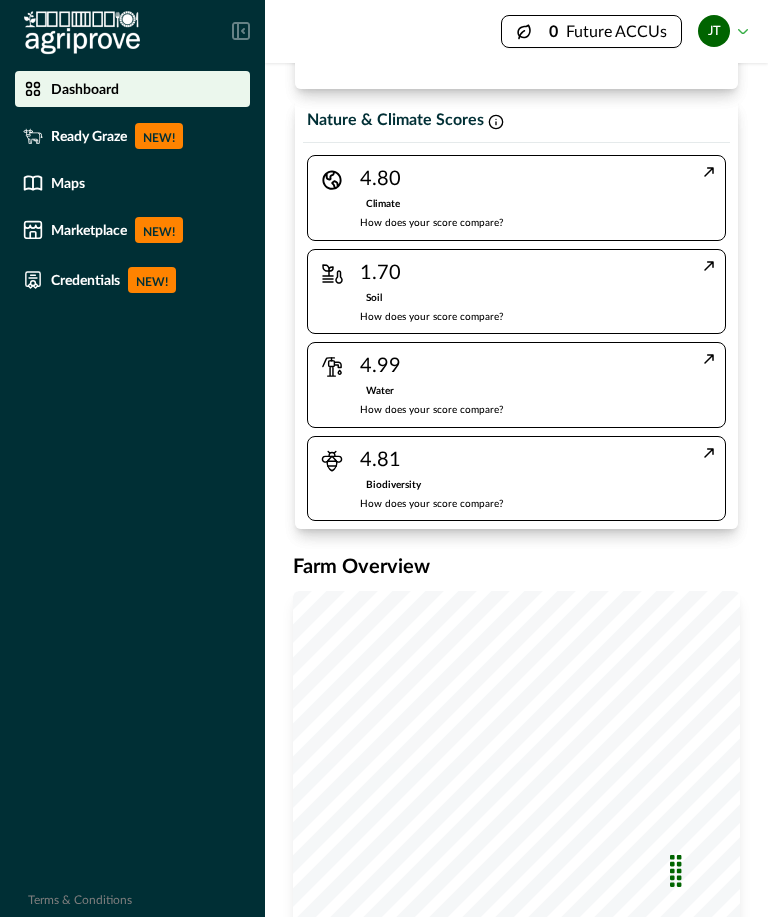 click on "4.81 Biodiversity How does your score compare?" at bounding box center [530, 479] 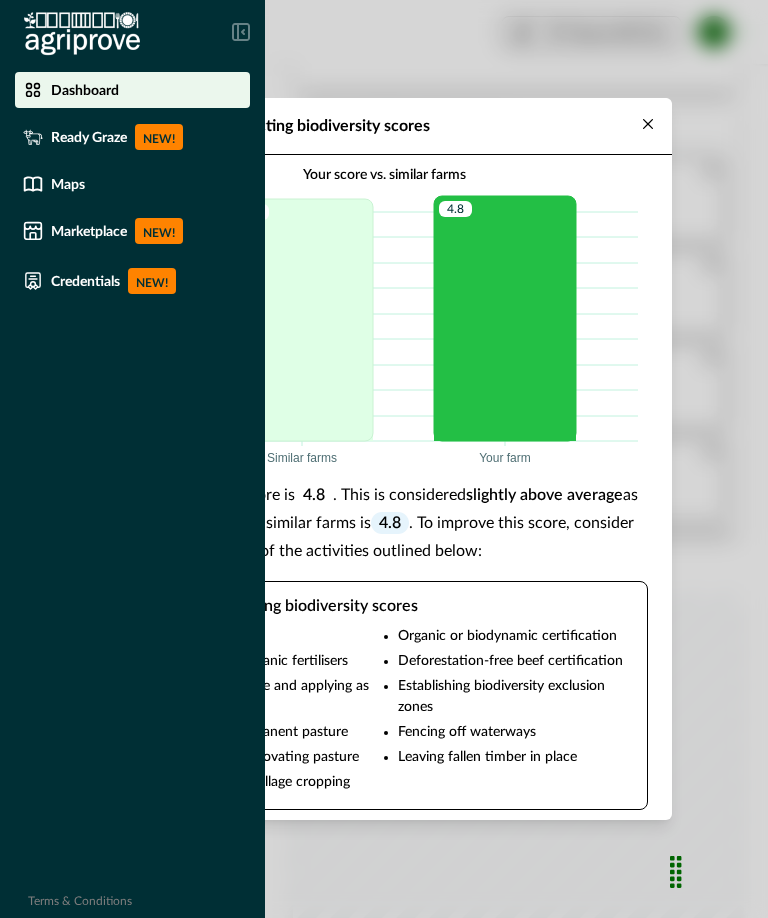 click on "Practices improving biodiversity scores" at bounding box center (384, 610) 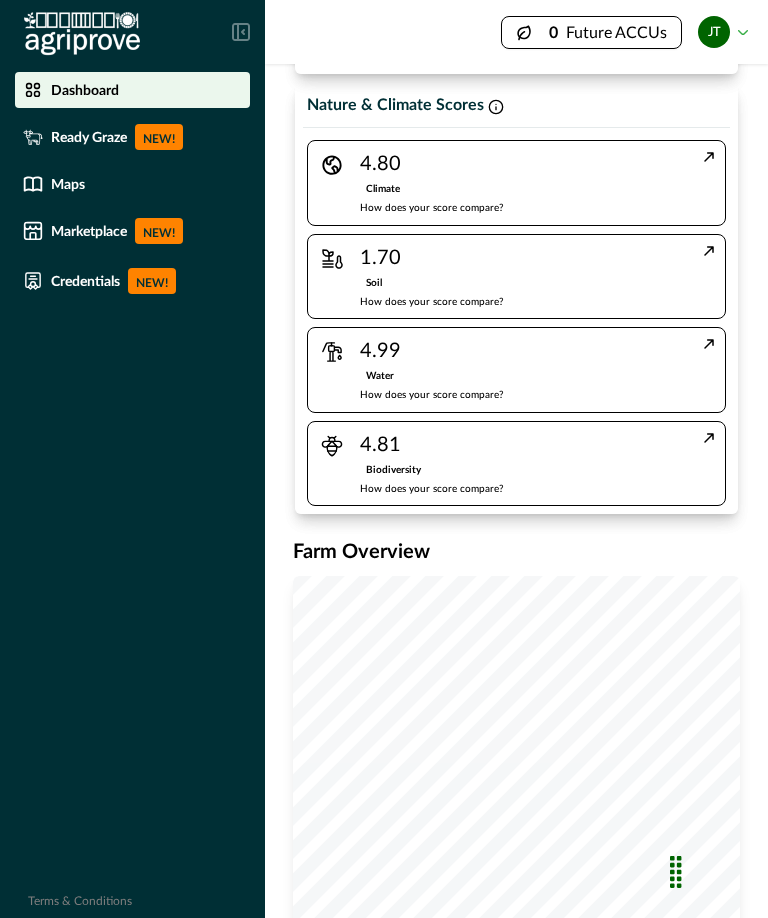 scroll, scrollTop: 1583, scrollLeft: 0, axis: vertical 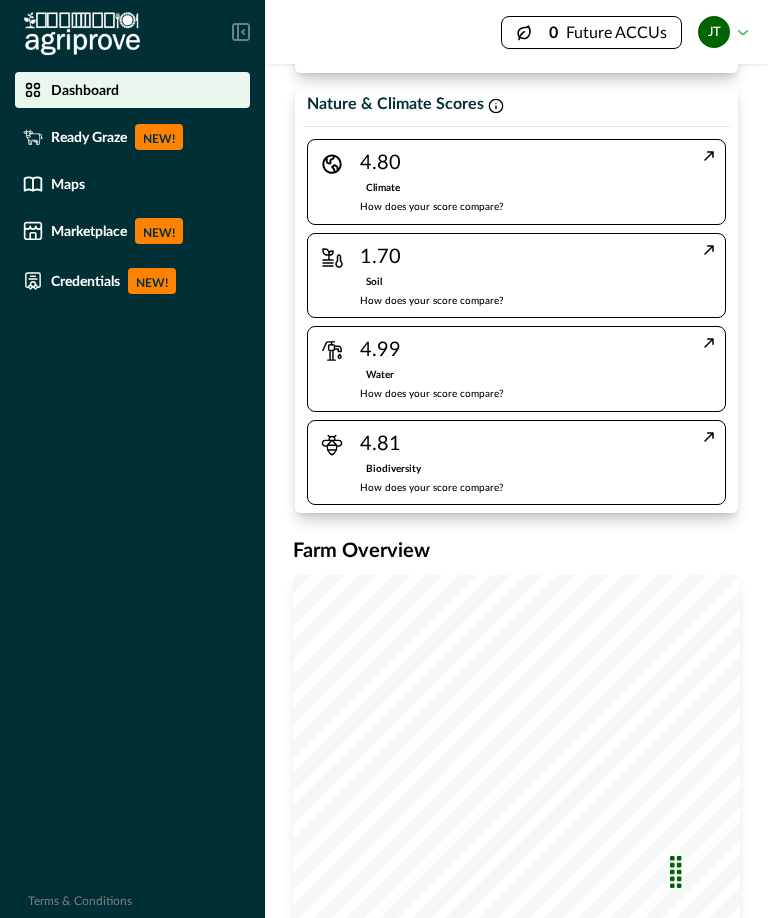 click 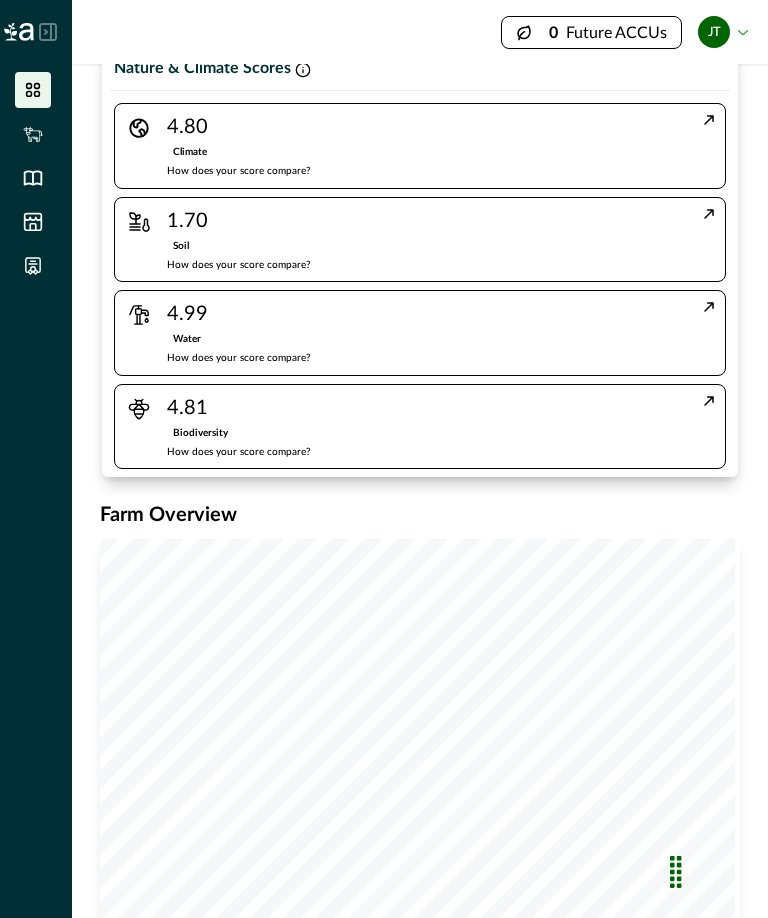 click on "4.80 Climate How does your score compare?" at bounding box center [434, 145] 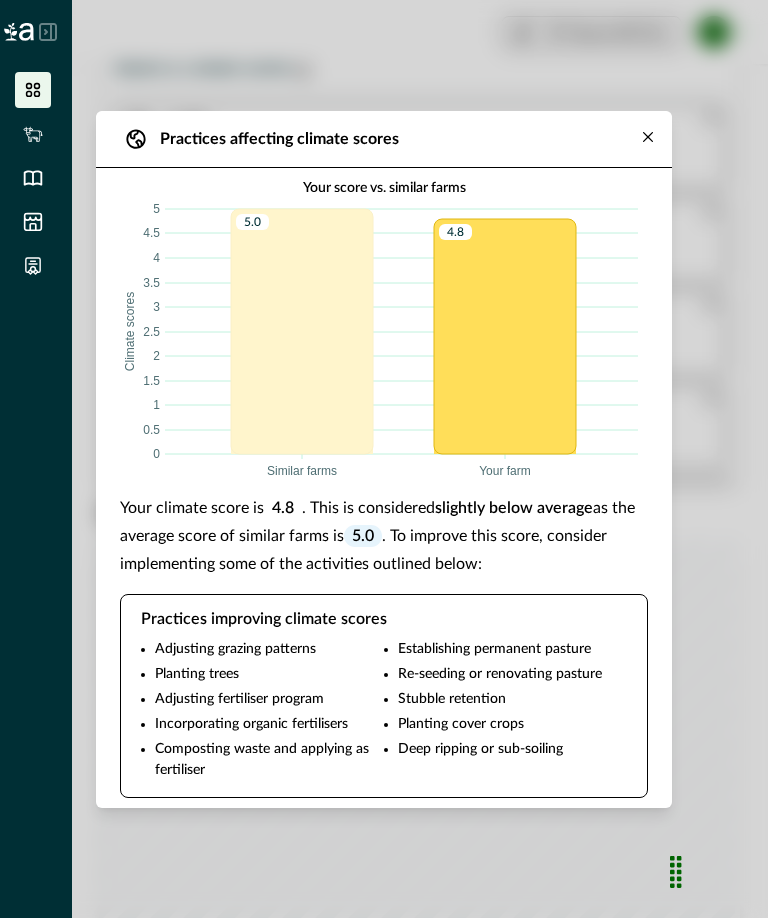 click at bounding box center (648, 131) 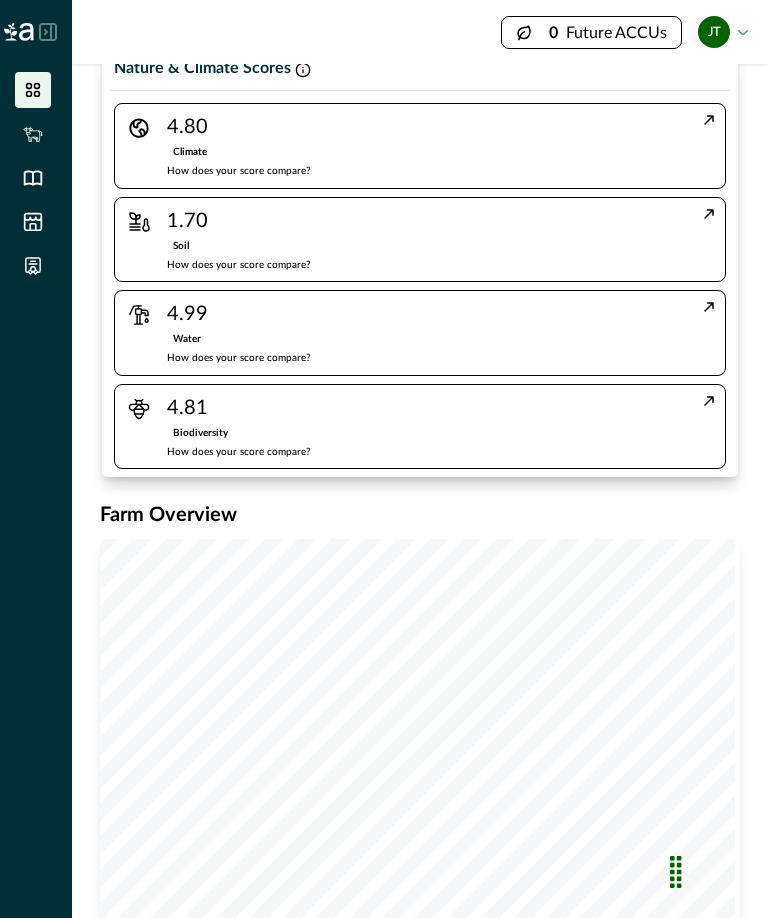 click on "4.99 Water How does your score compare?" at bounding box center [434, 332] 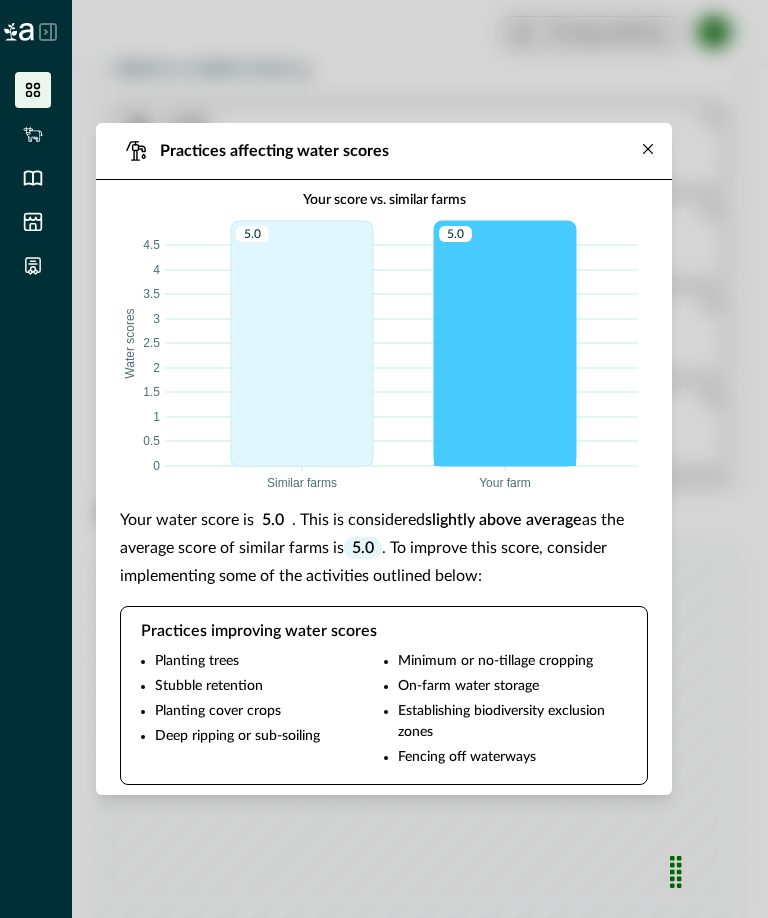 click 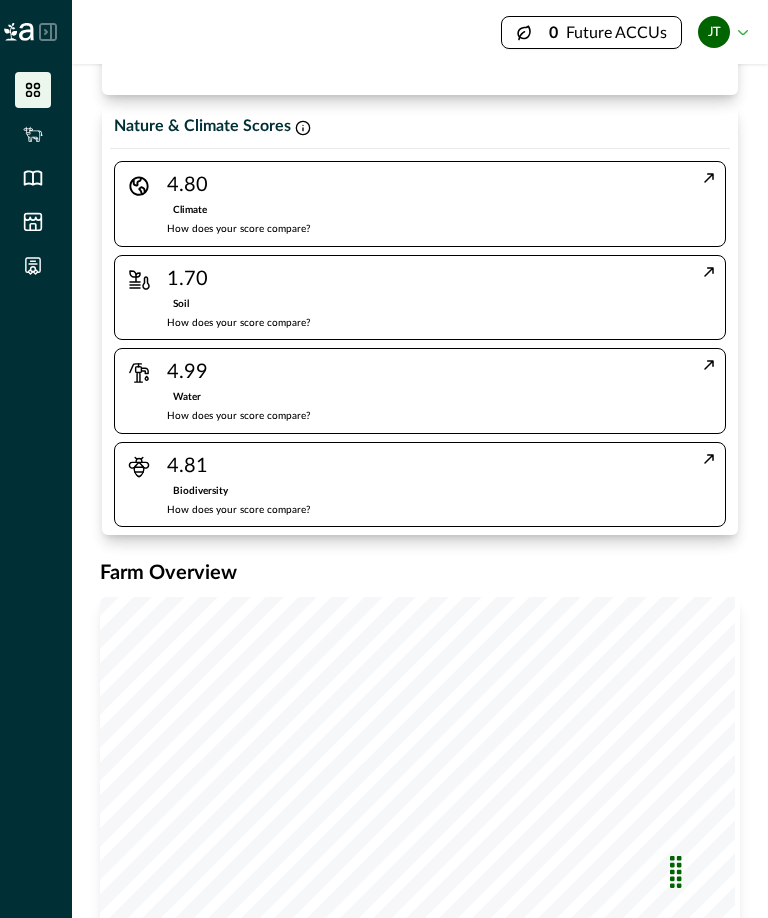 scroll, scrollTop: 1512, scrollLeft: 0, axis: vertical 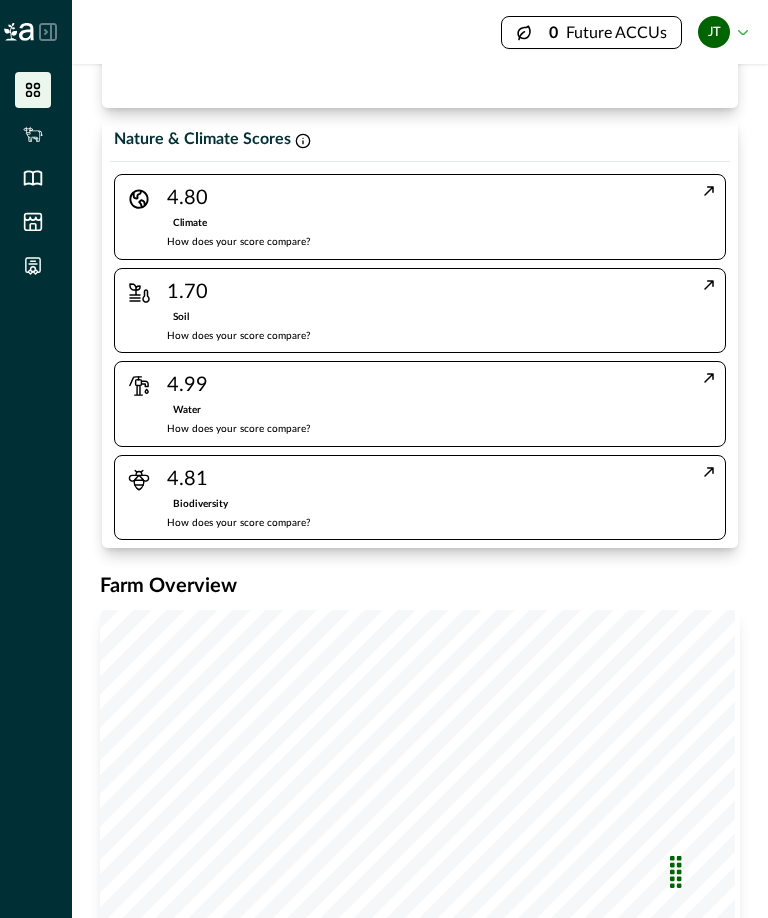click on "1.70 Soil How does your score compare?" at bounding box center (434, 310) 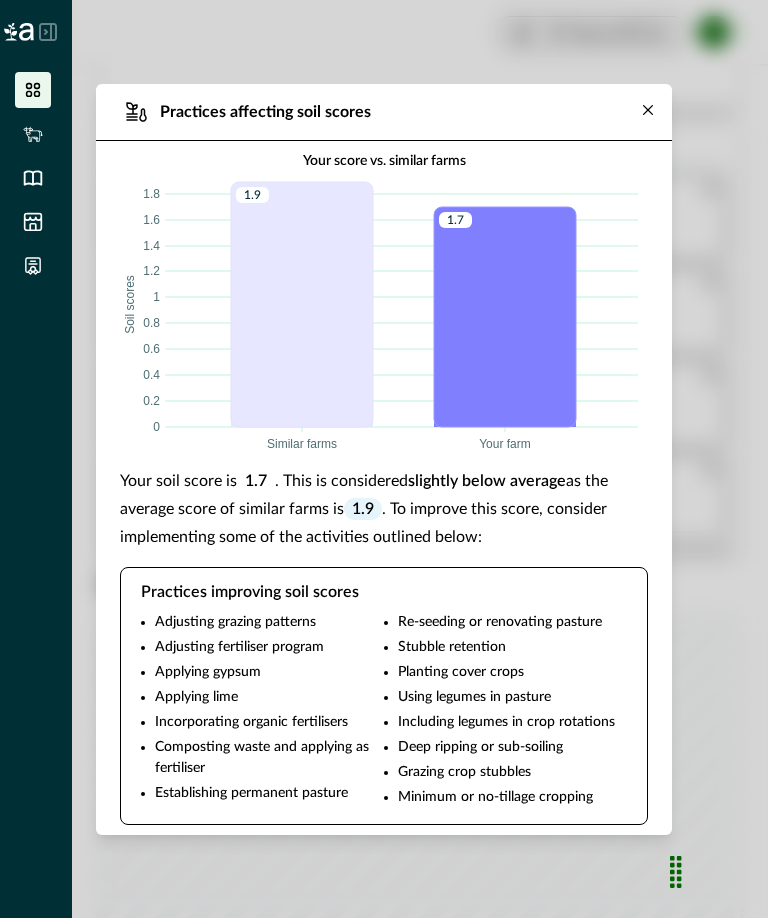 click at bounding box center (648, 104) 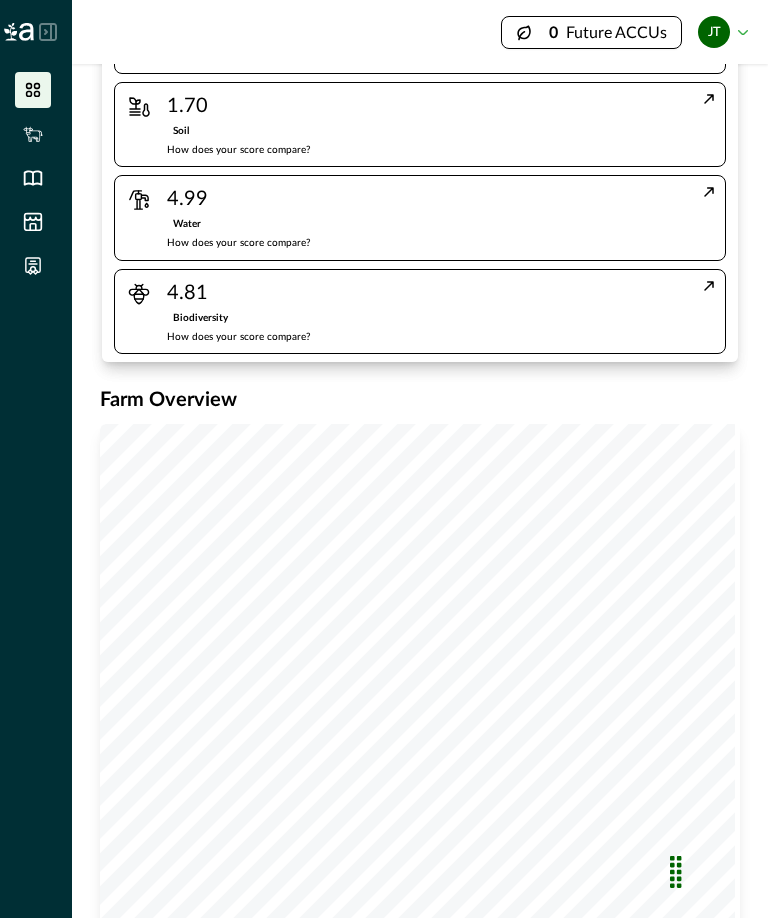 scroll, scrollTop: 1696, scrollLeft: 0, axis: vertical 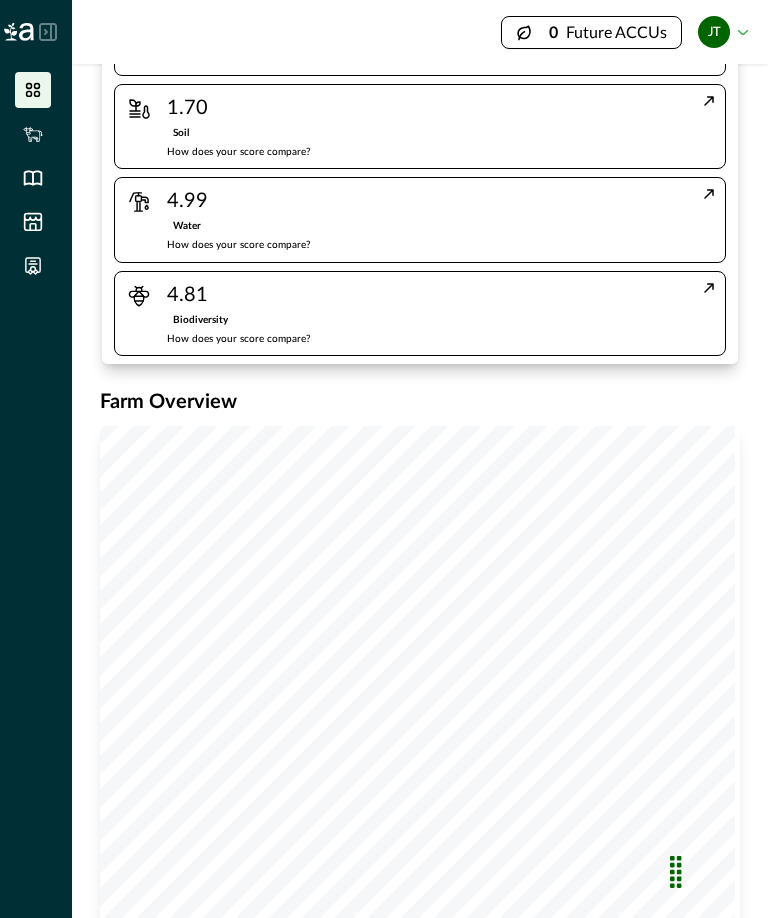 click on "Impersonation Mode 0 Future ACCUs jt jane  thompson Sign out" at bounding box center [420, 32] 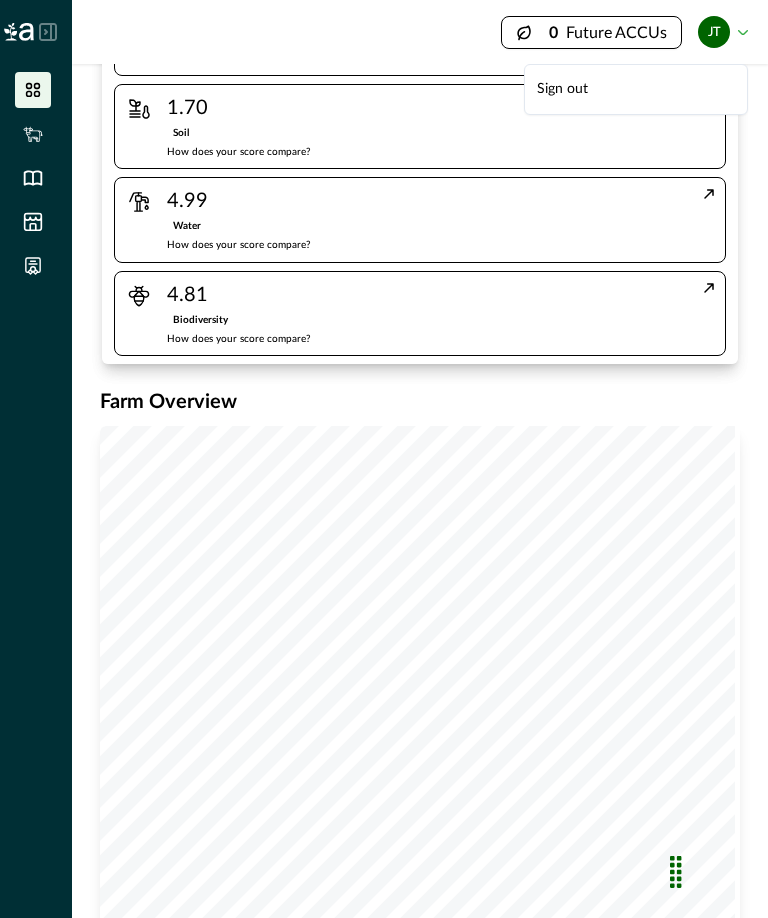 click on "[FIRST] [LAST]" at bounding box center [723, 32] 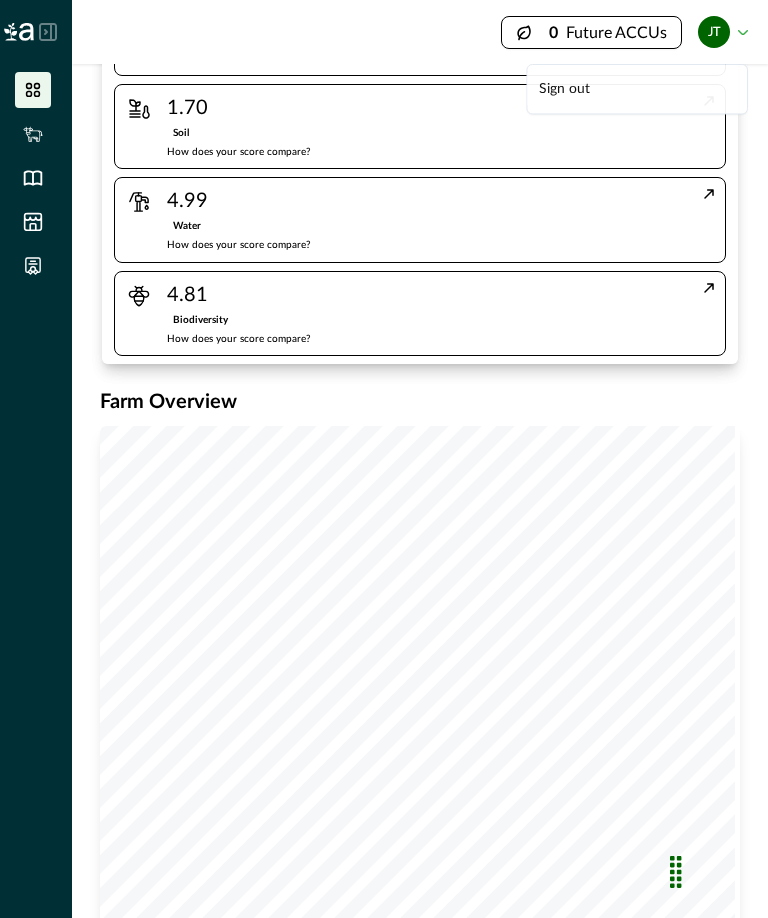 click on "Future ACCUs" at bounding box center (616, 32) 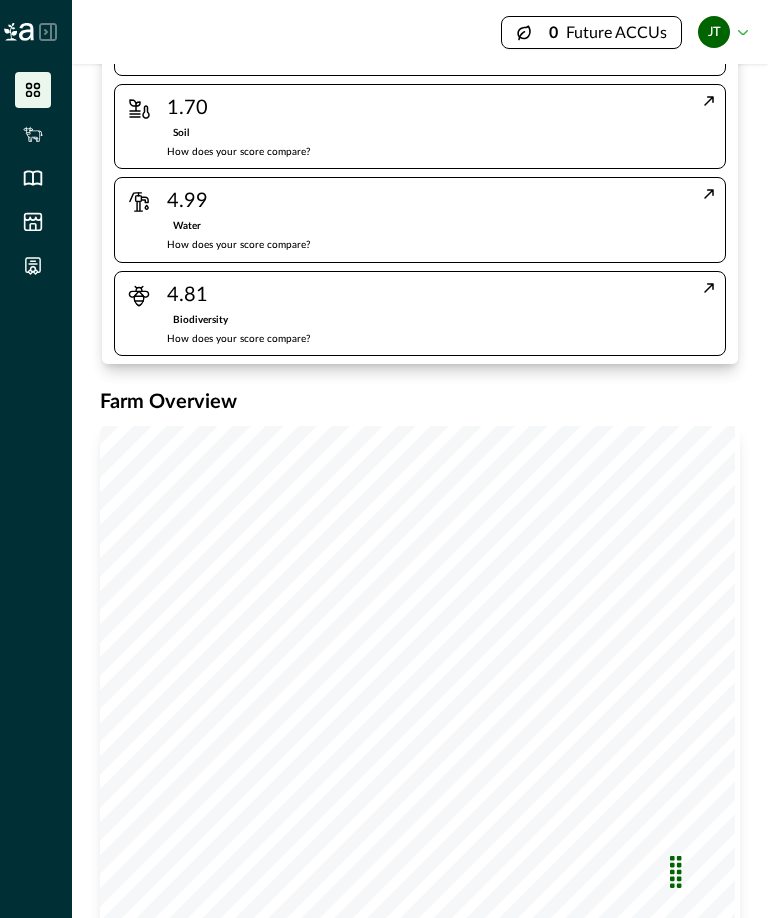 click 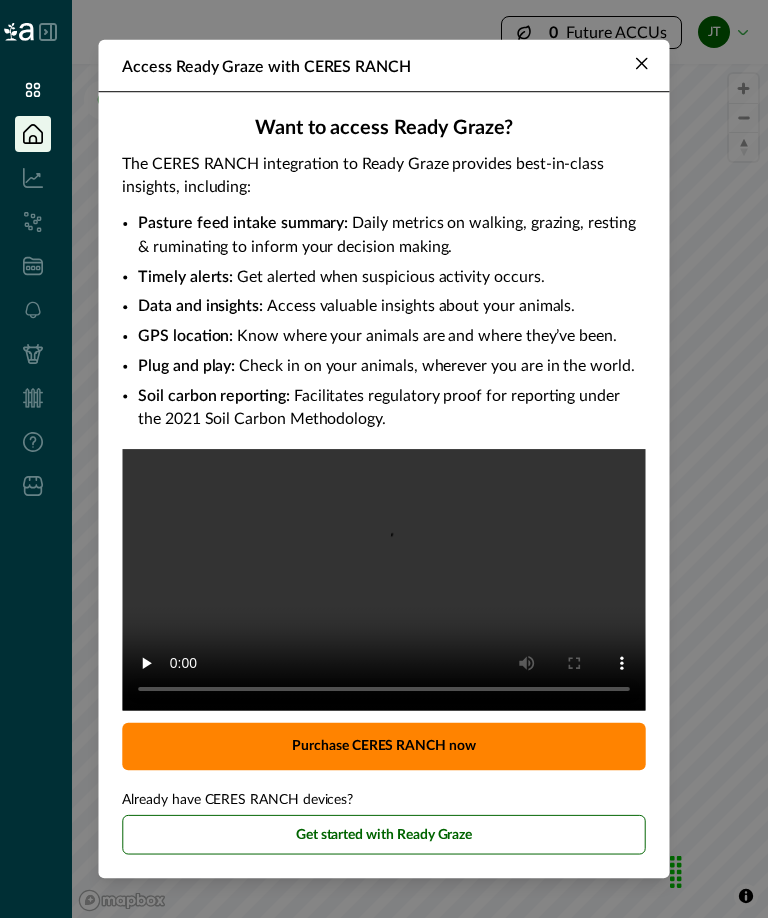 scroll, scrollTop: 0, scrollLeft: 0, axis: both 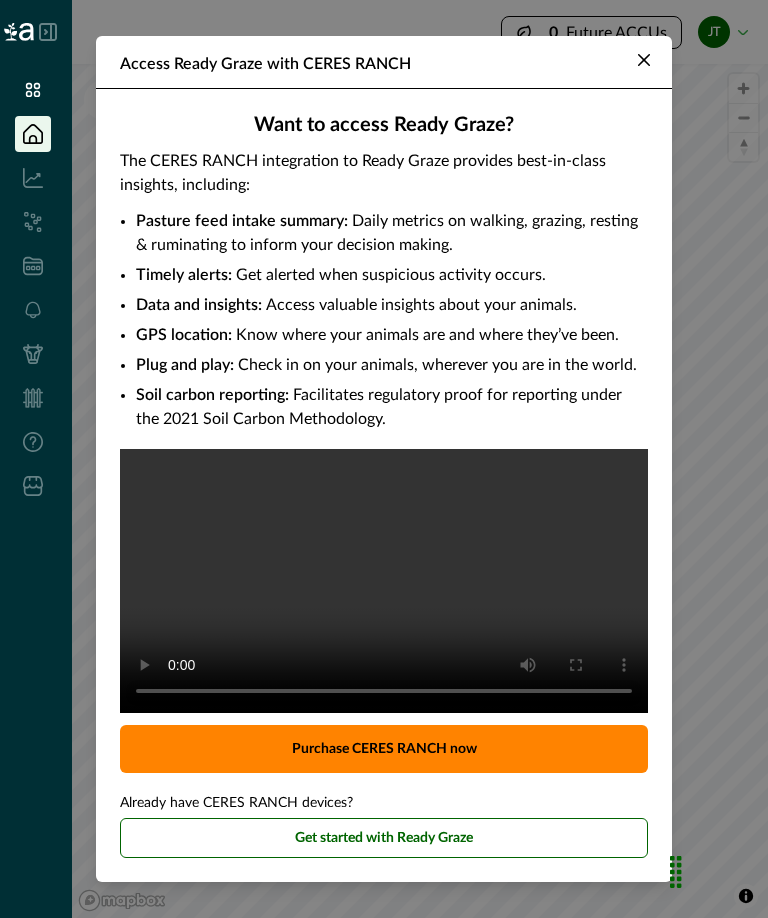 click at bounding box center [644, 60] 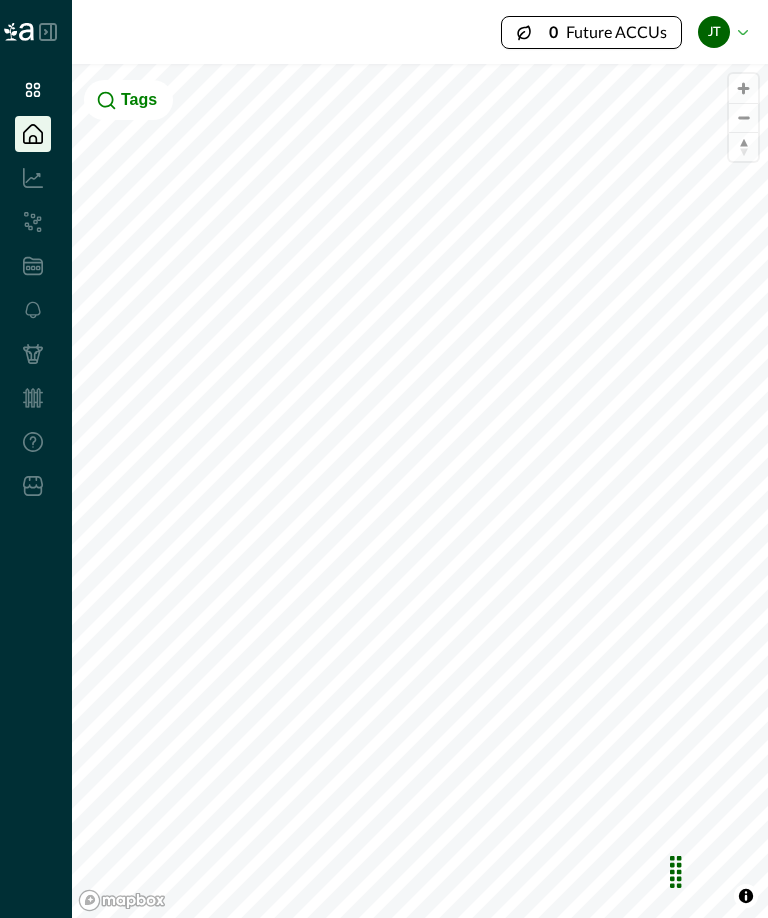 click 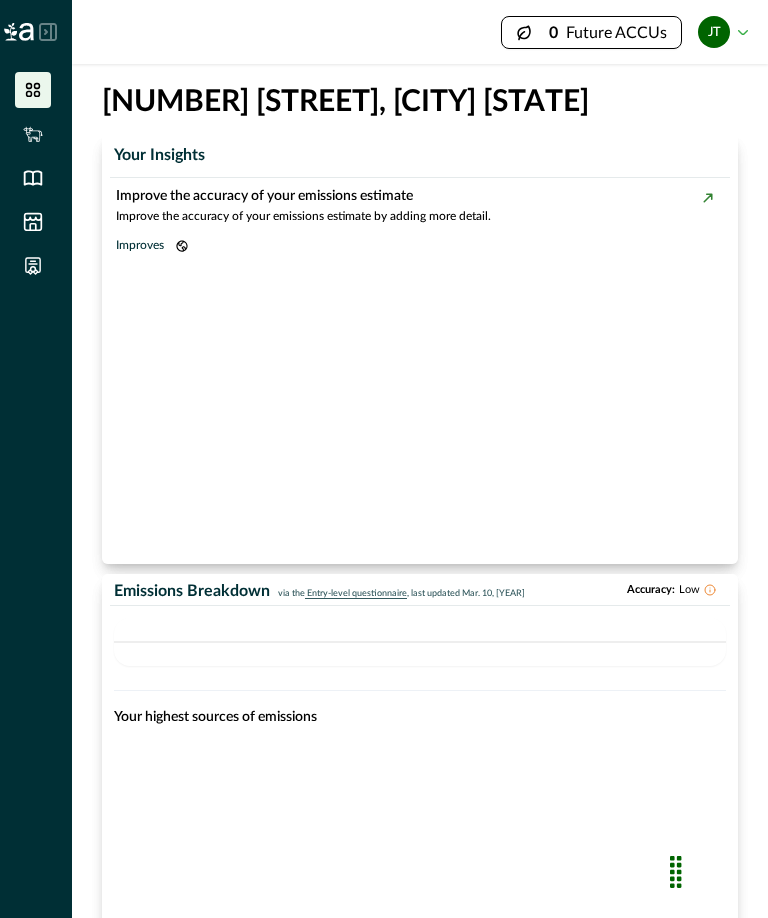 click 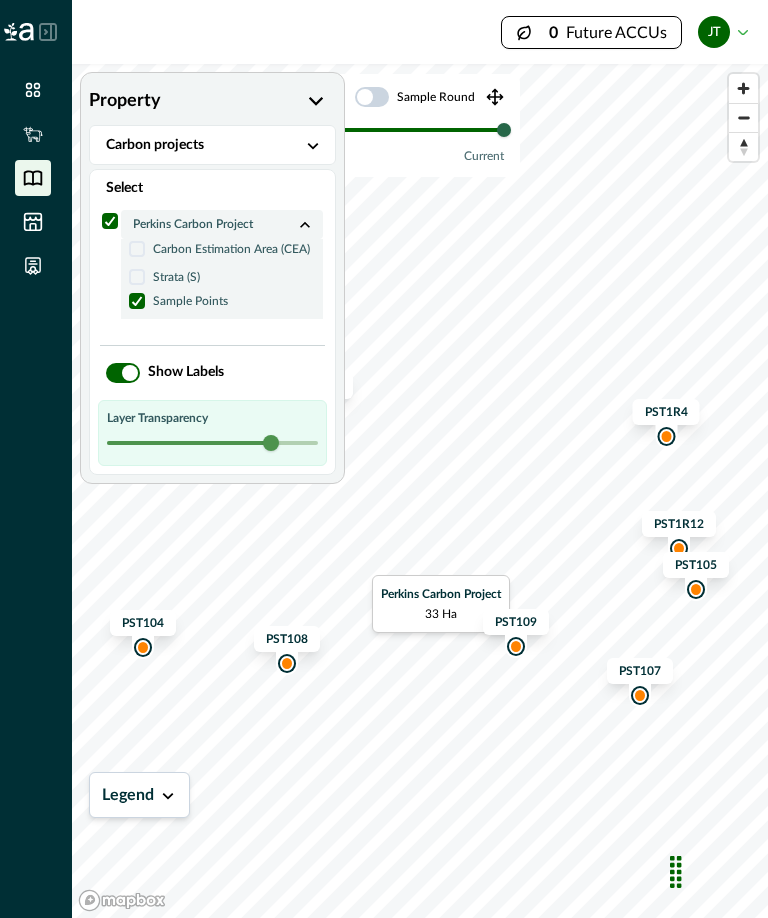 click at bounding box center (271, 443) 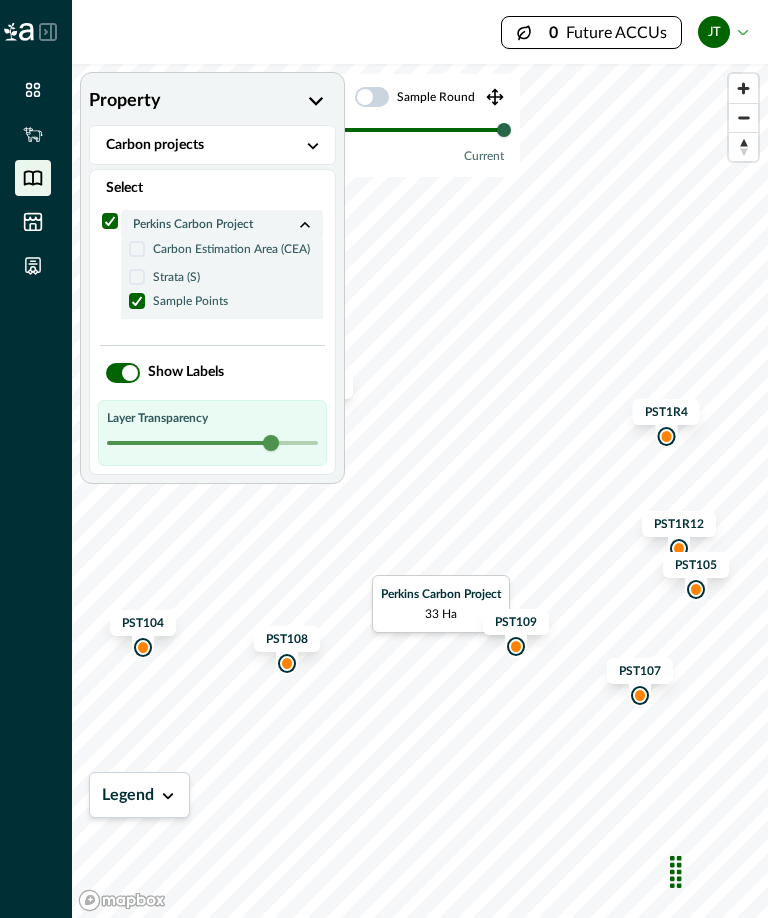 click at bounding box center [271, 443] 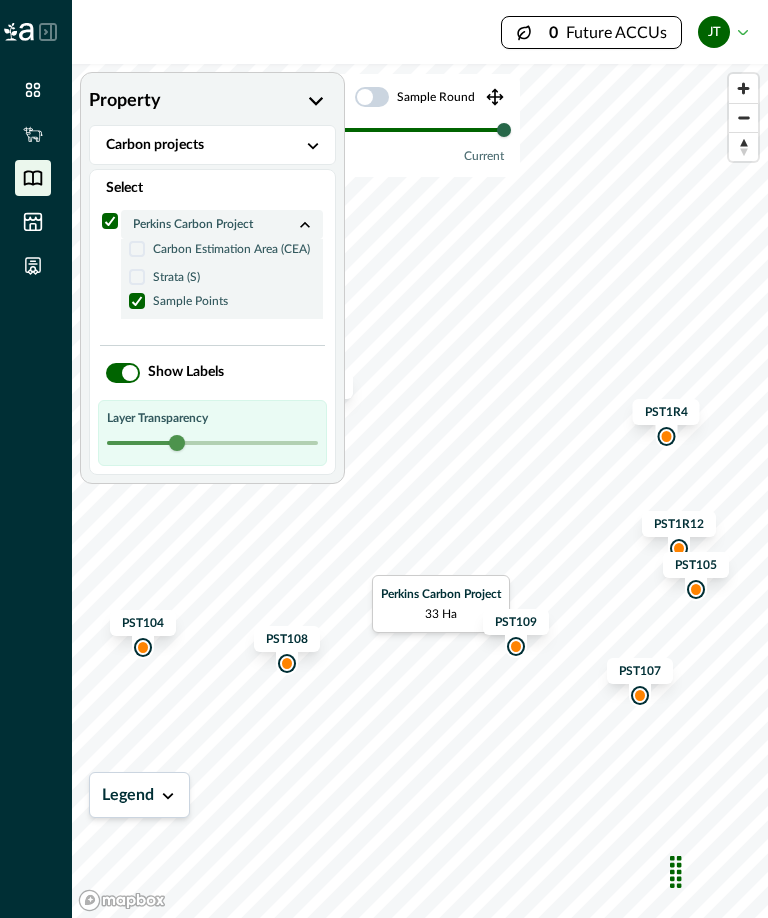 click 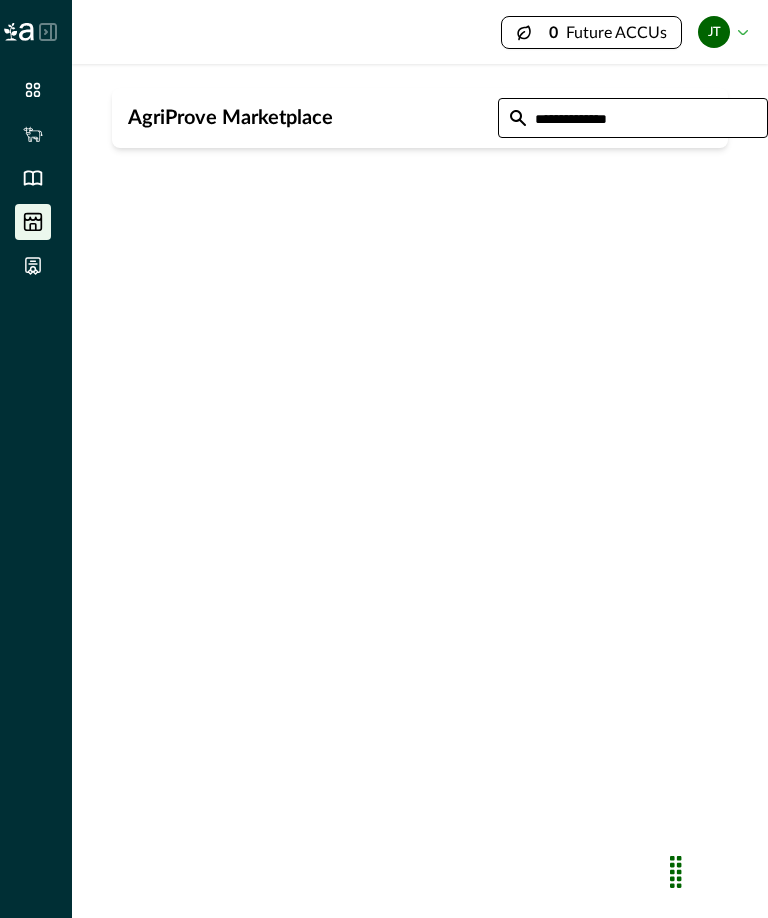 scroll, scrollTop: 0, scrollLeft: 0, axis: both 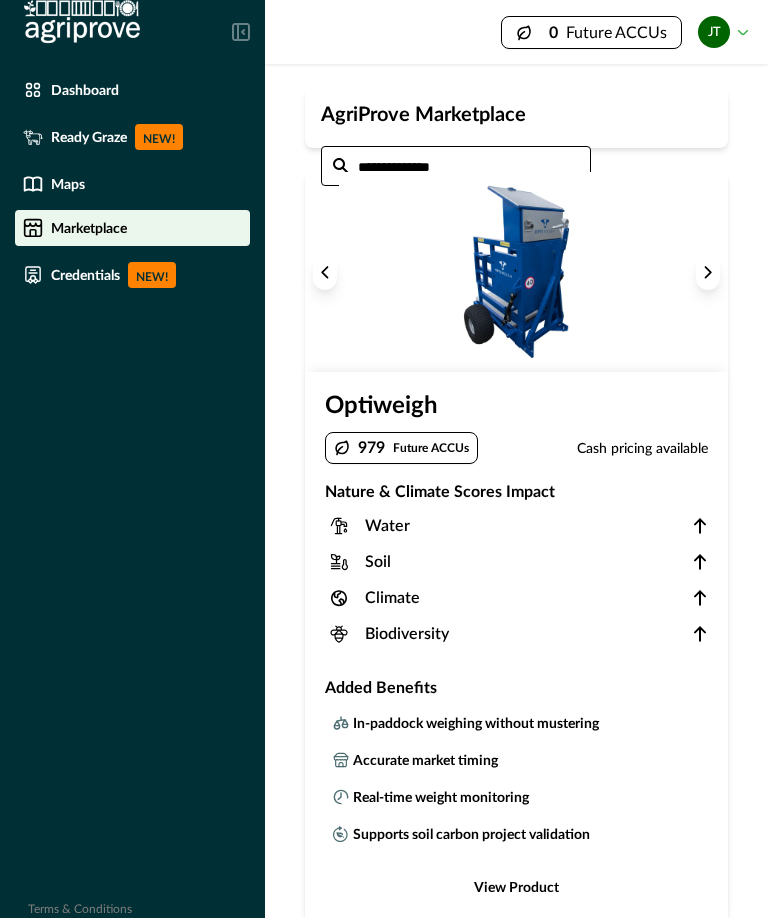 click 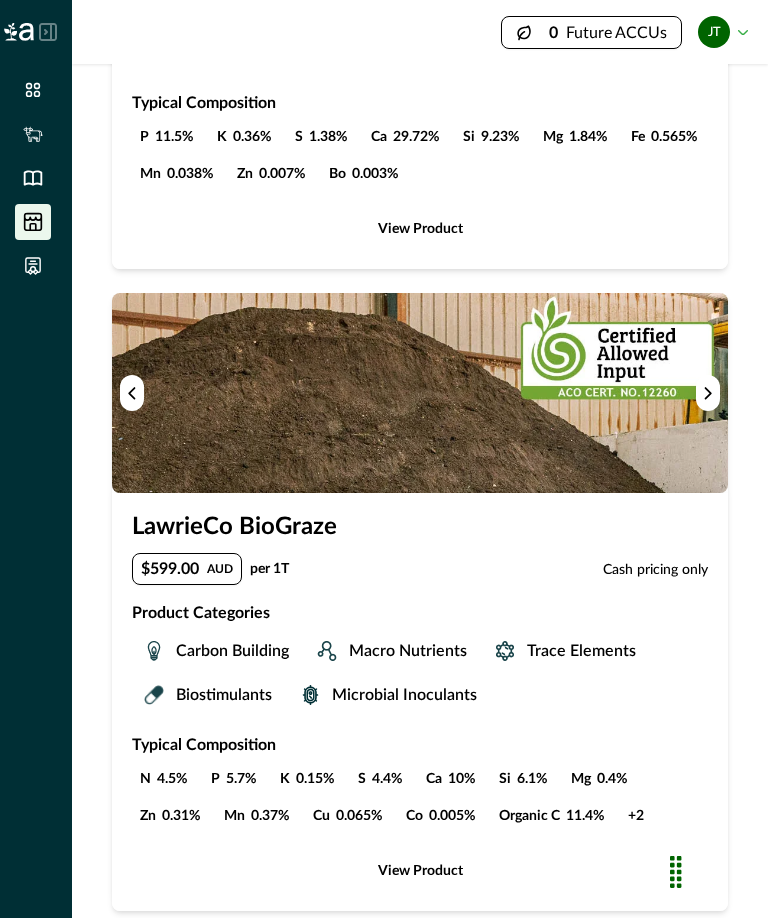 scroll, scrollTop: 3352, scrollLeft: 0, axis: vertical 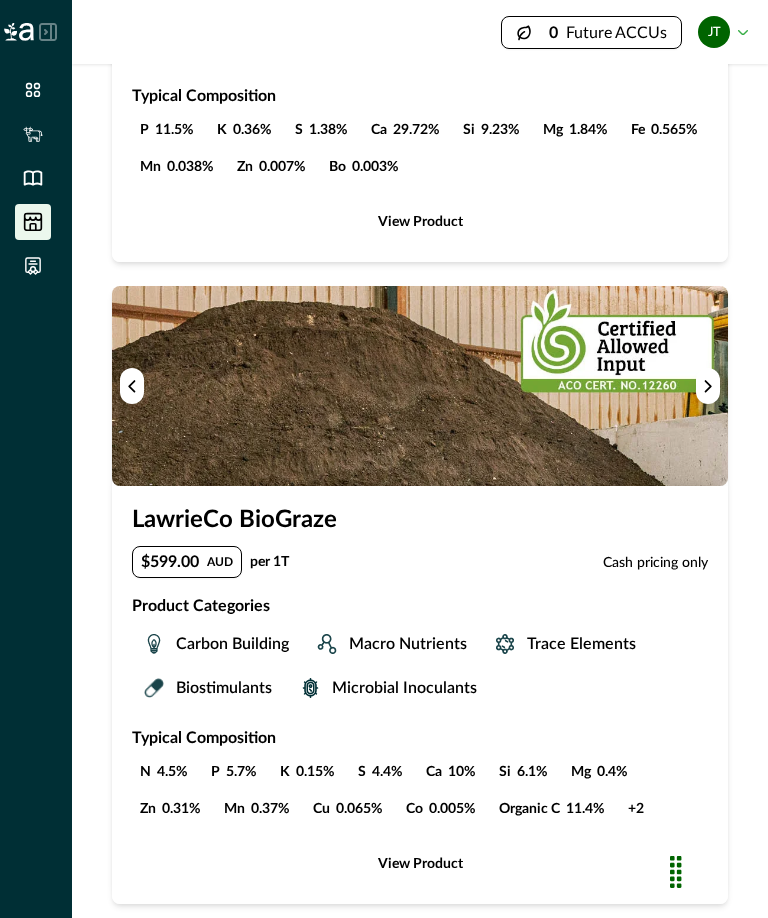 click at bounding box center [420, 386] 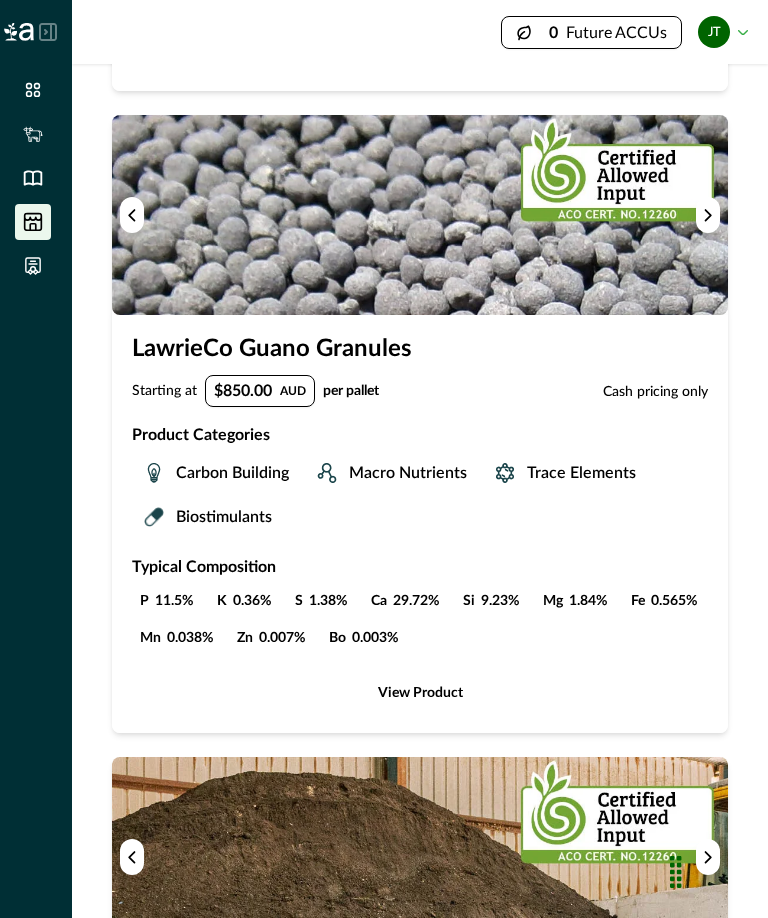 scroll, scrollTop: 2878, scrollLeft: 0, axis: vertical 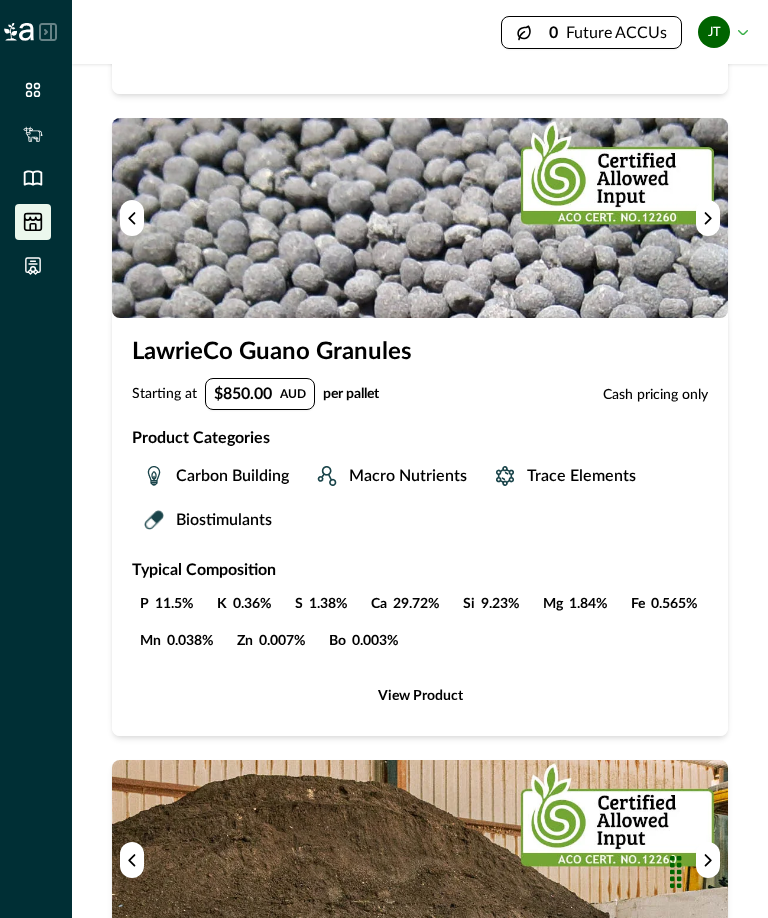 click on "View Product" at bounding box center [420, 696] 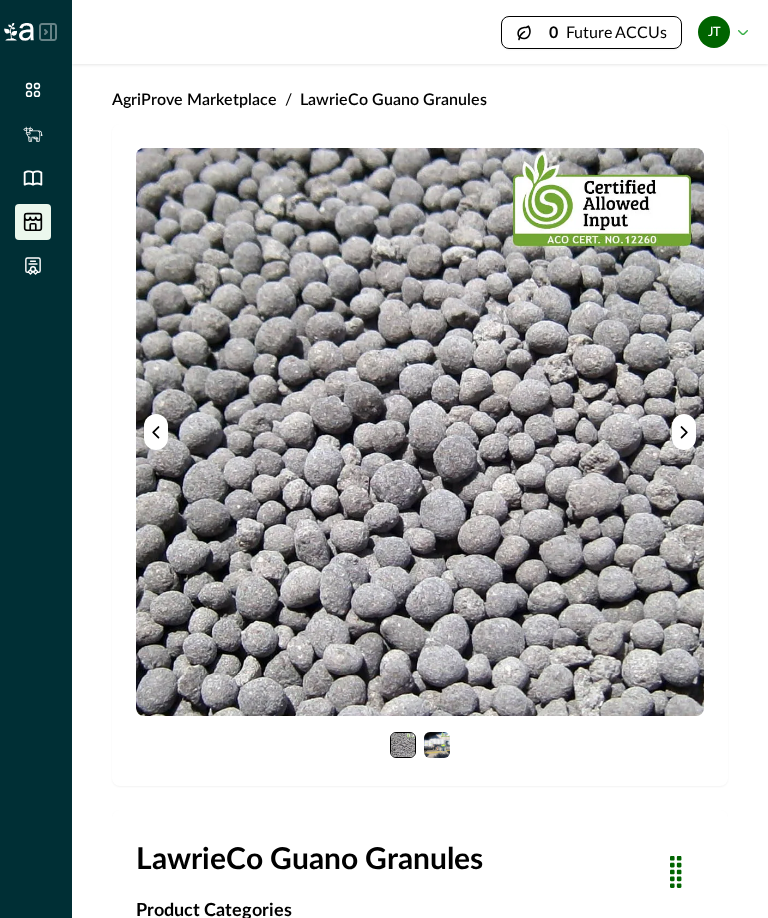scroll, scrollTop: 0, scrollLeft: 0, axis: both 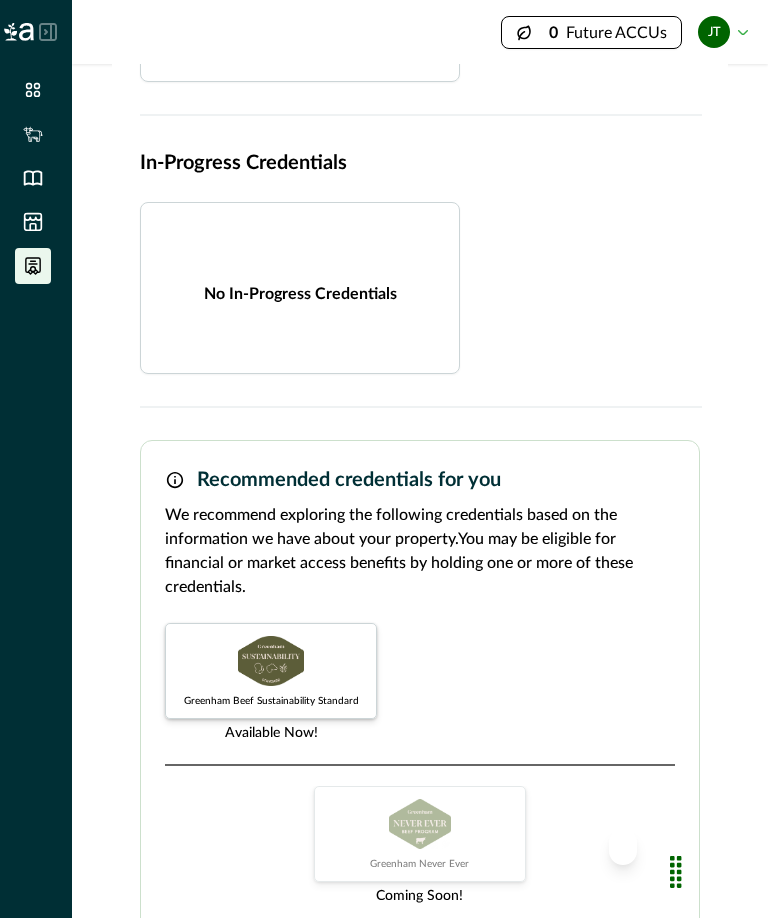 click at bounding box center [271, 661] 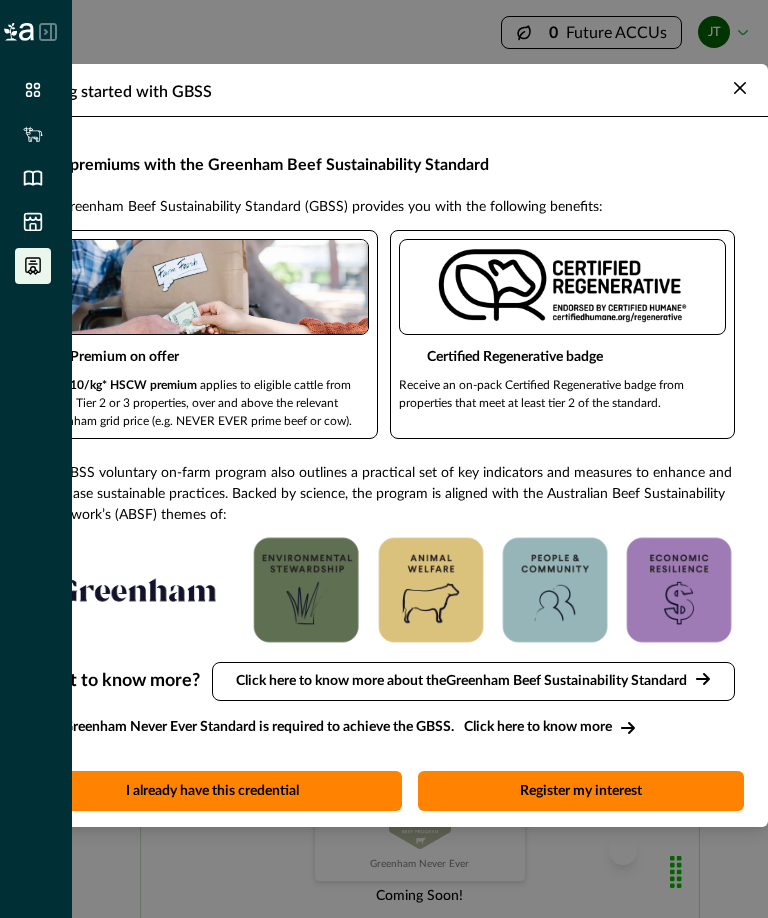 click at bounding box center [740, 88] 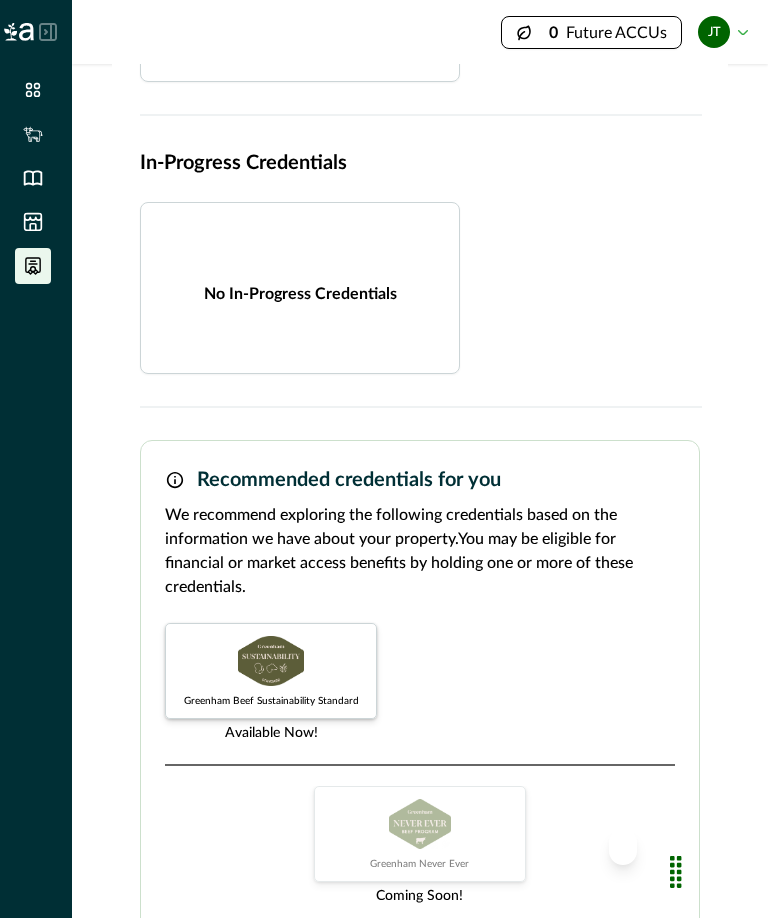 click on "[FIRST] [LAST]" at bounding box center (723, 32) 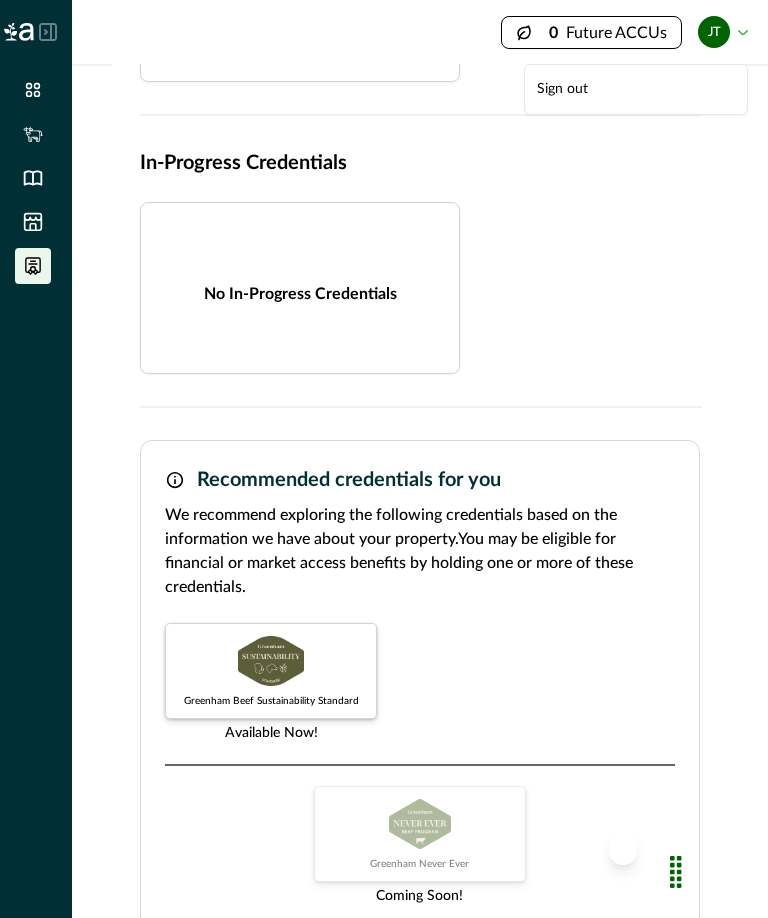 click on "Sign out" at bounding box center [636, 89] 